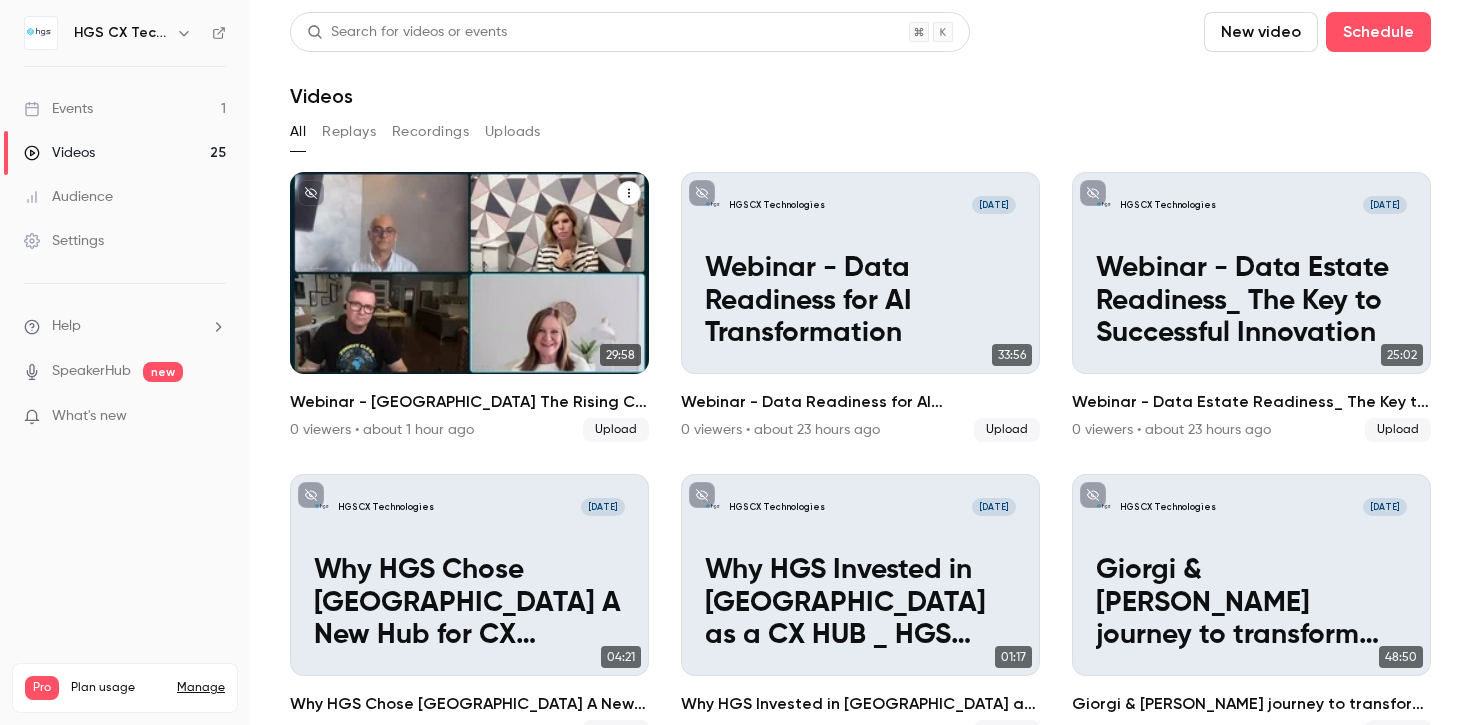 scroll, scrollTop: 0, scrollLeft: 0, axis: both 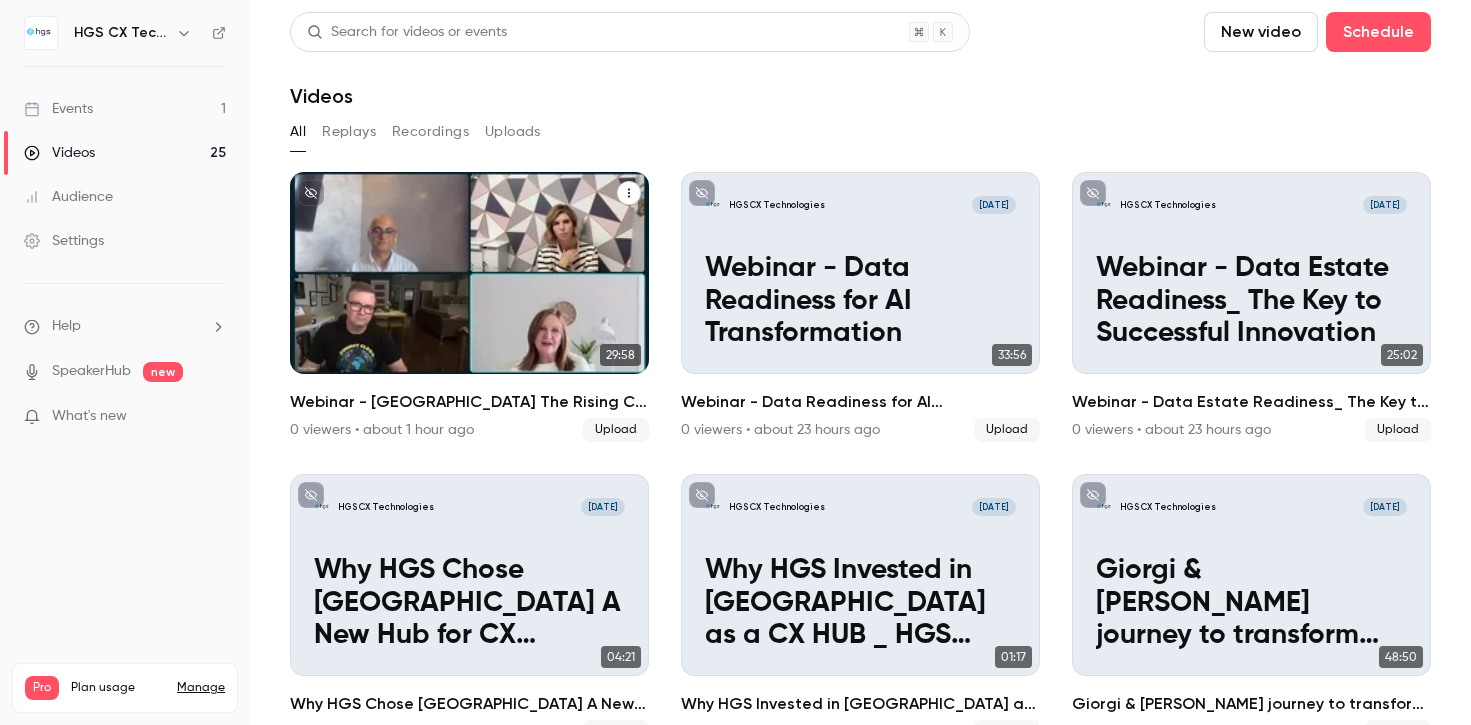 click on "Webinar - [GEOGRAPHIC_DATA] The Rising CX Hub" at bounding box center [469, 301] 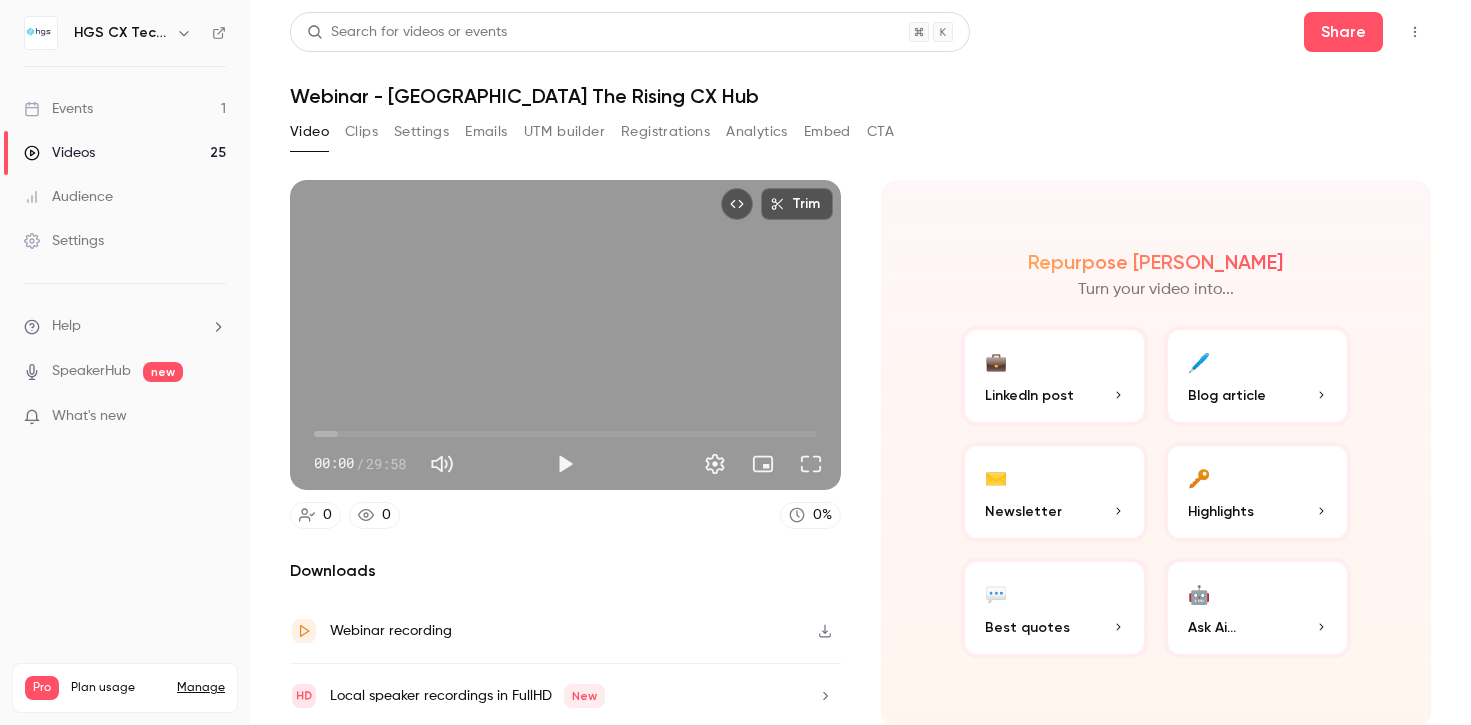 click on "Clips" at bounding box center [361, 132] 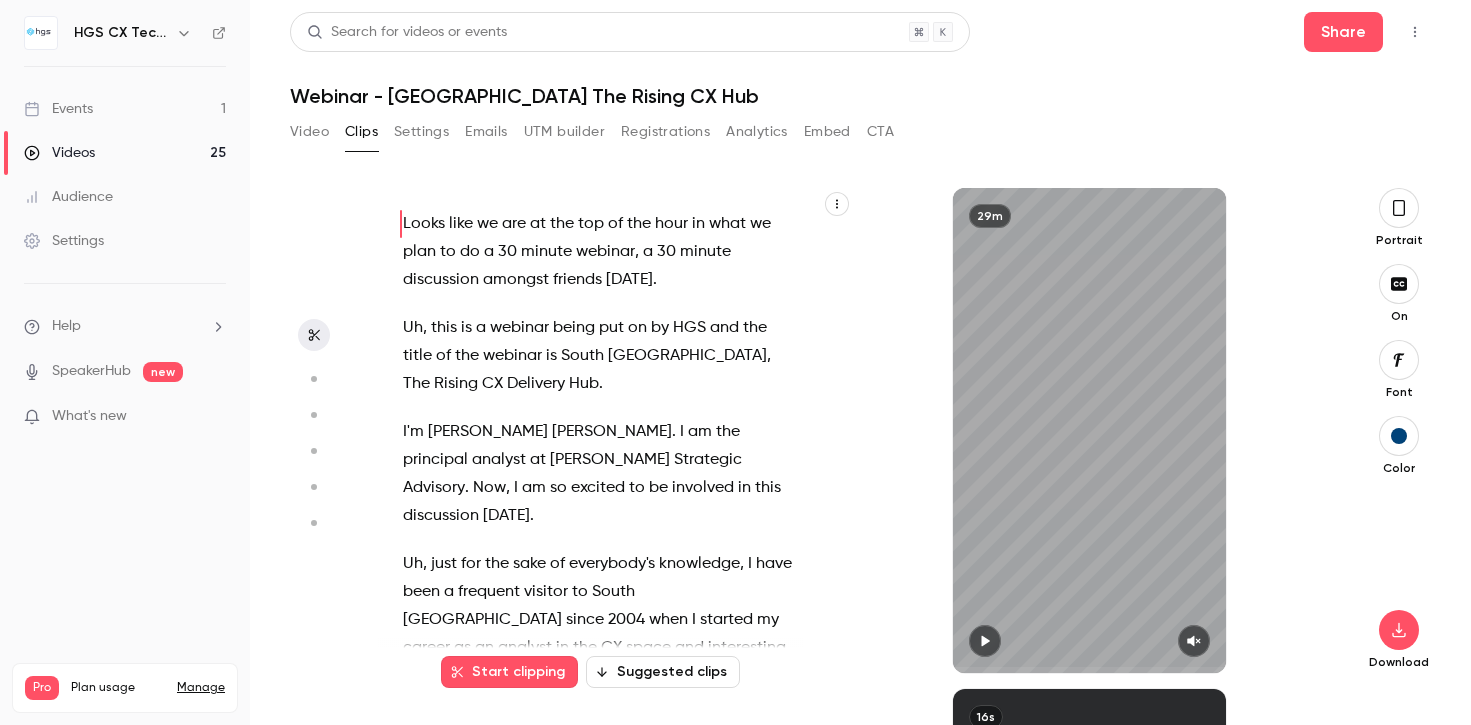 click on "Videos 25" at bounding box center [125, 153] 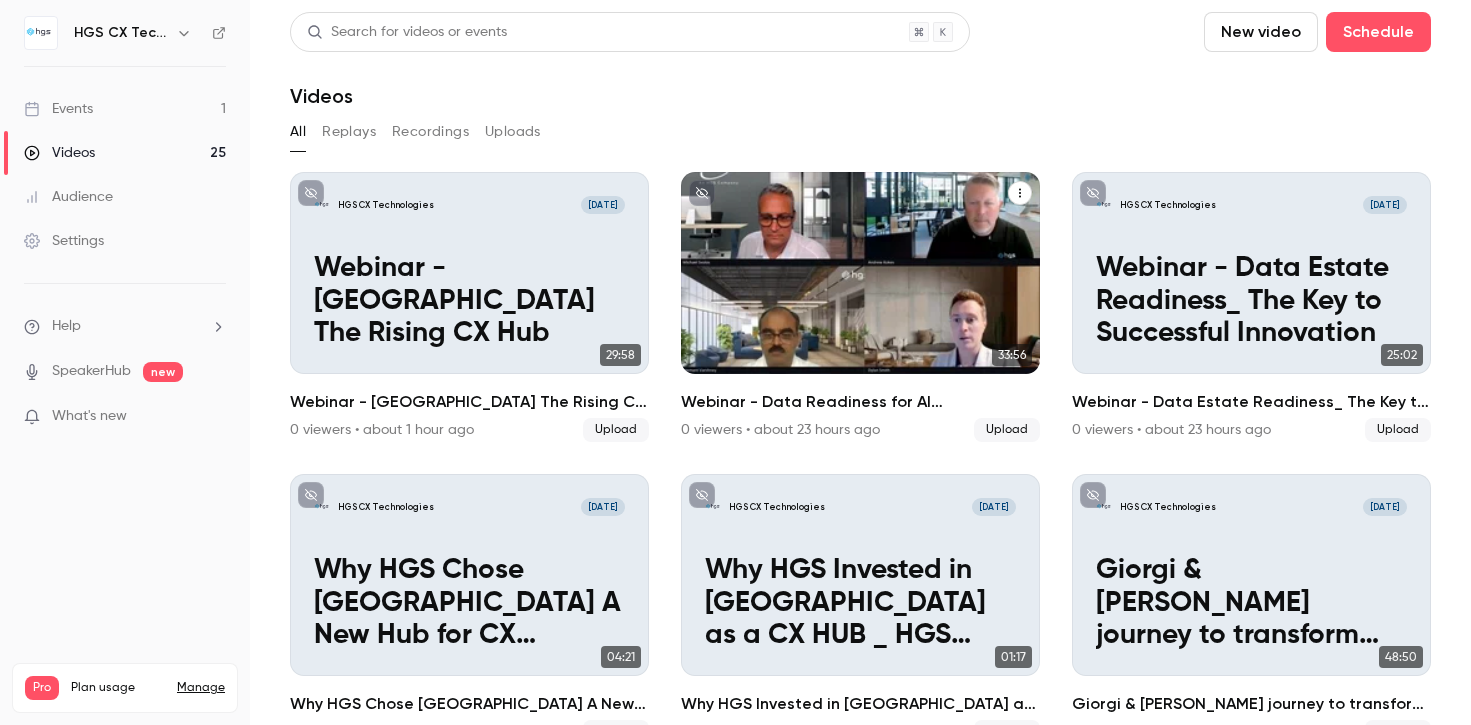 click on "Webinar - Data Readiness for AI Transformation" at bounding box center (860, 301) 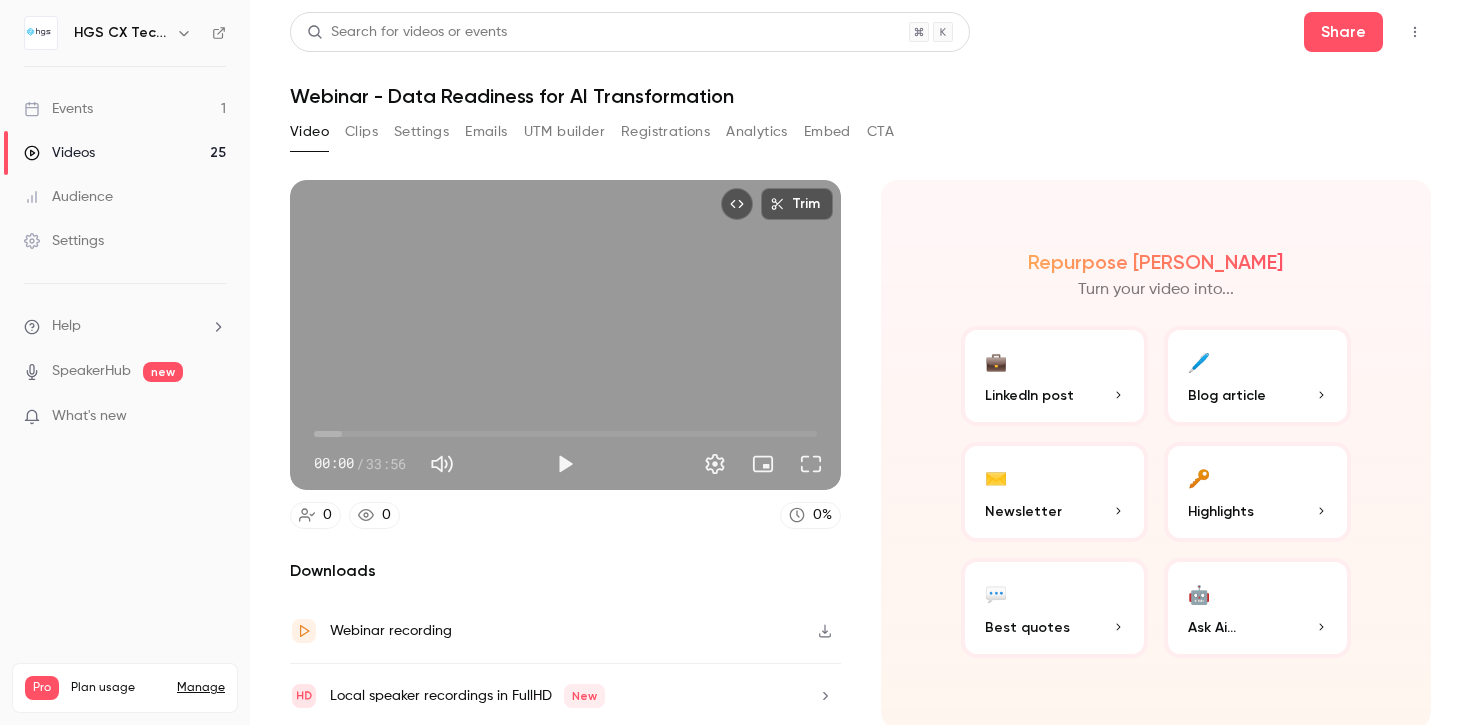 click on "Clips" at bounding box center [361, 132] 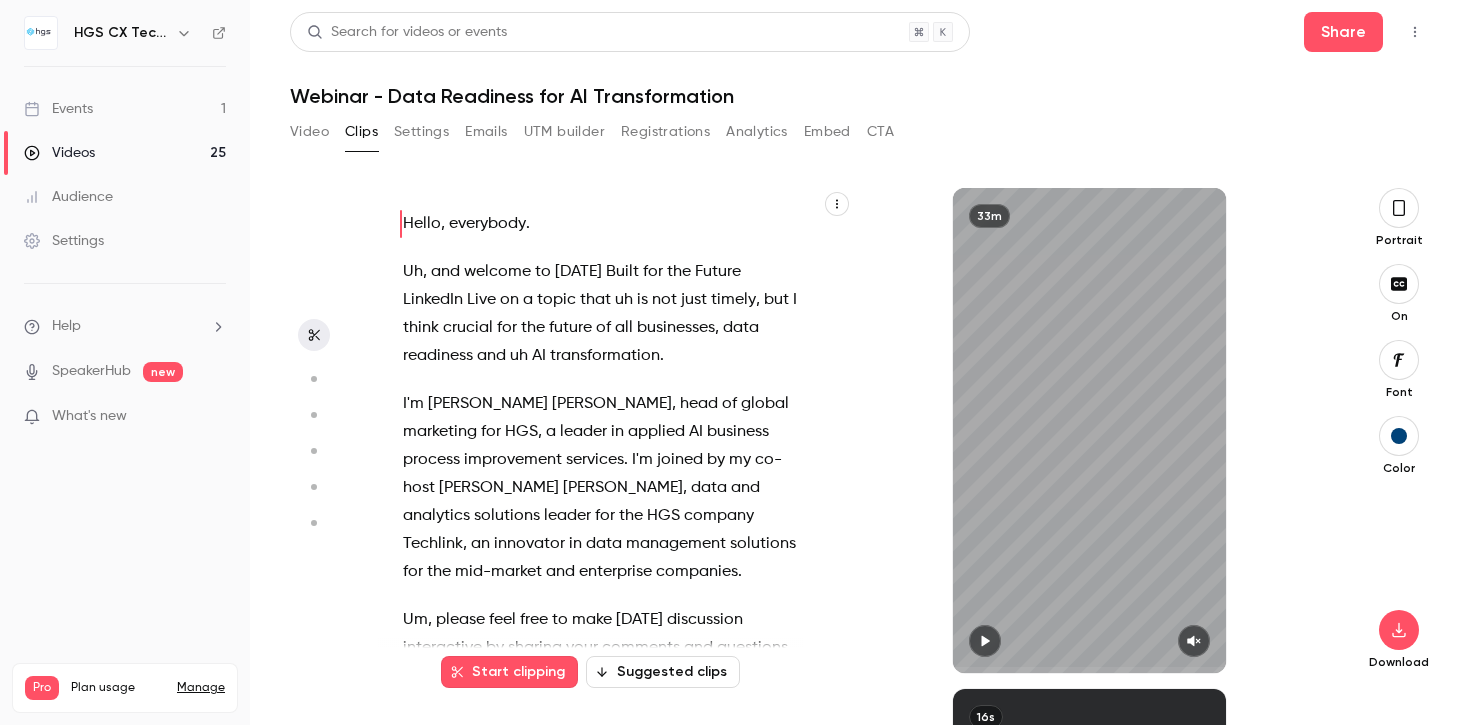 click on "Videos 25" at bounding box center (125, 153) 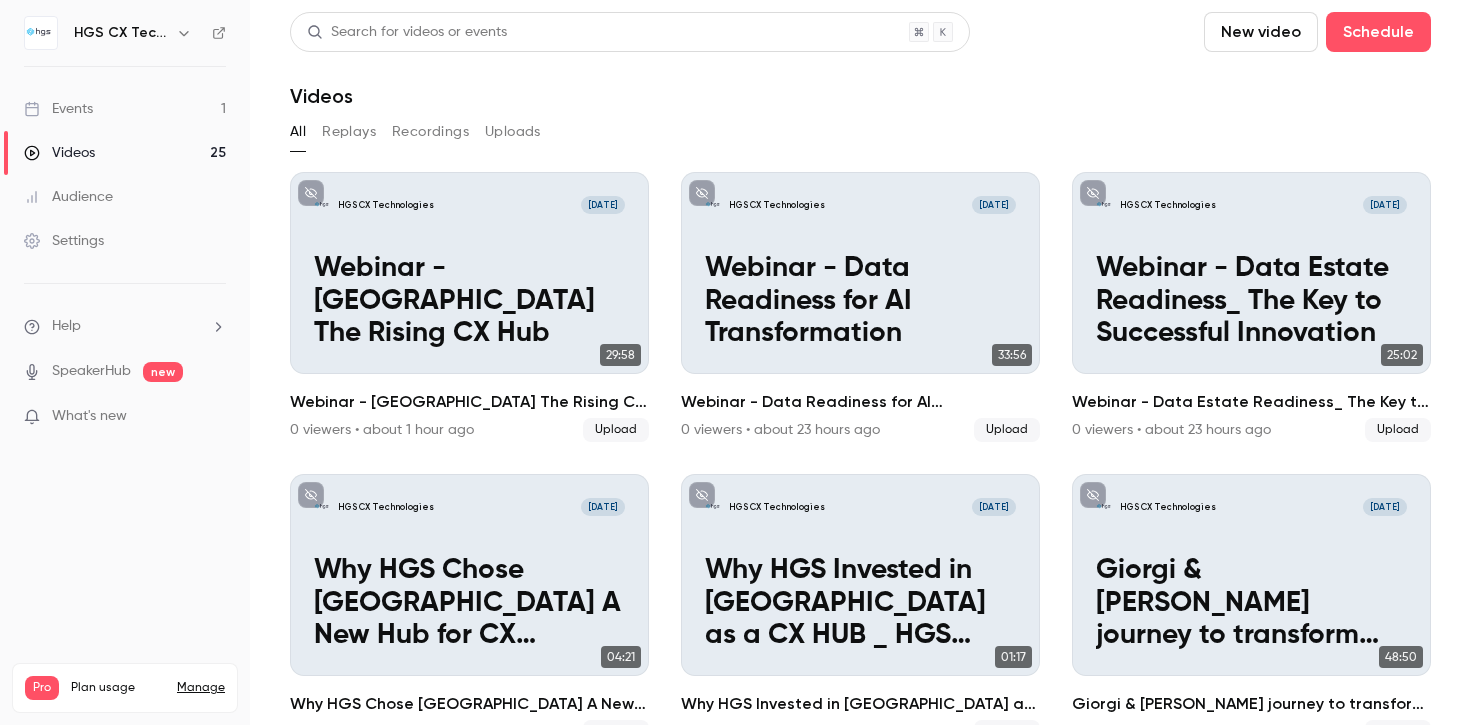 click on "New video" at bounding box center (1261, 32) 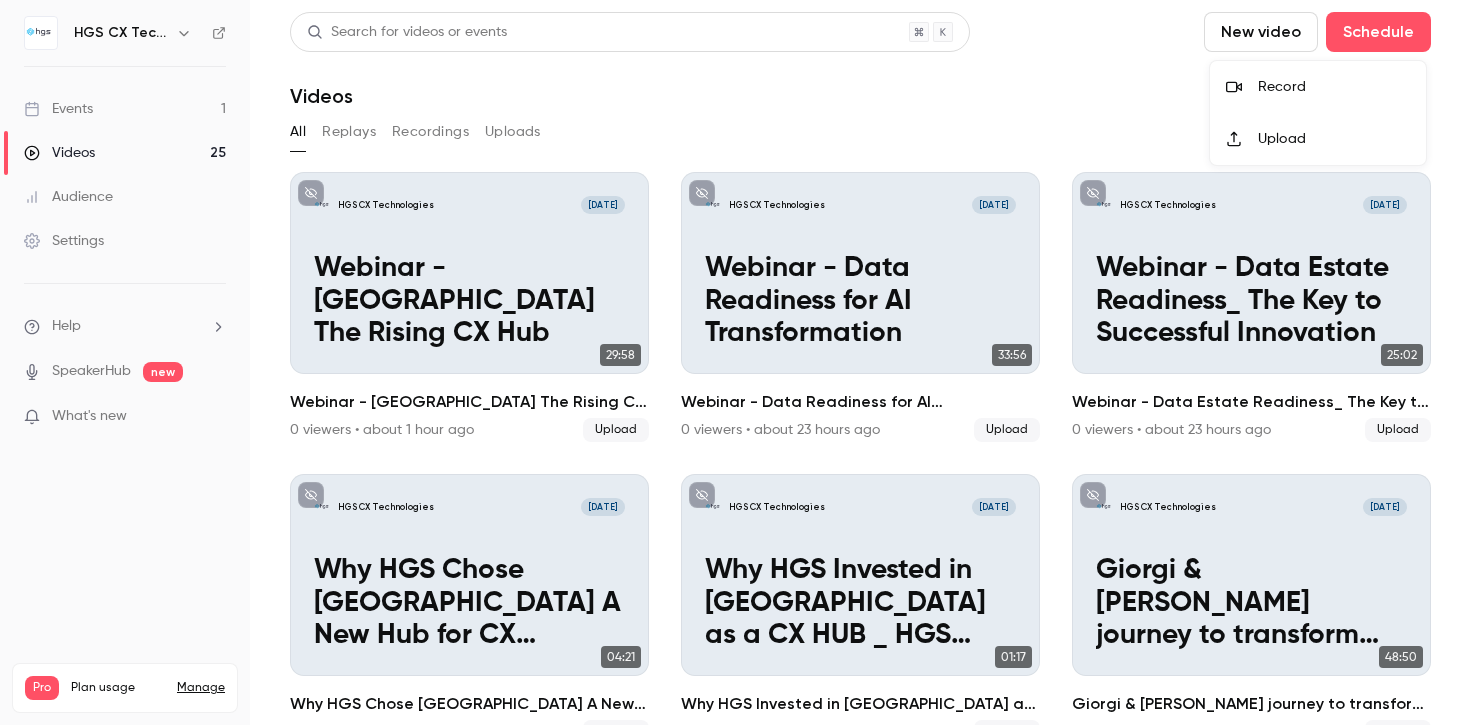 click on "Upload" at bounding box center [1334, 139] 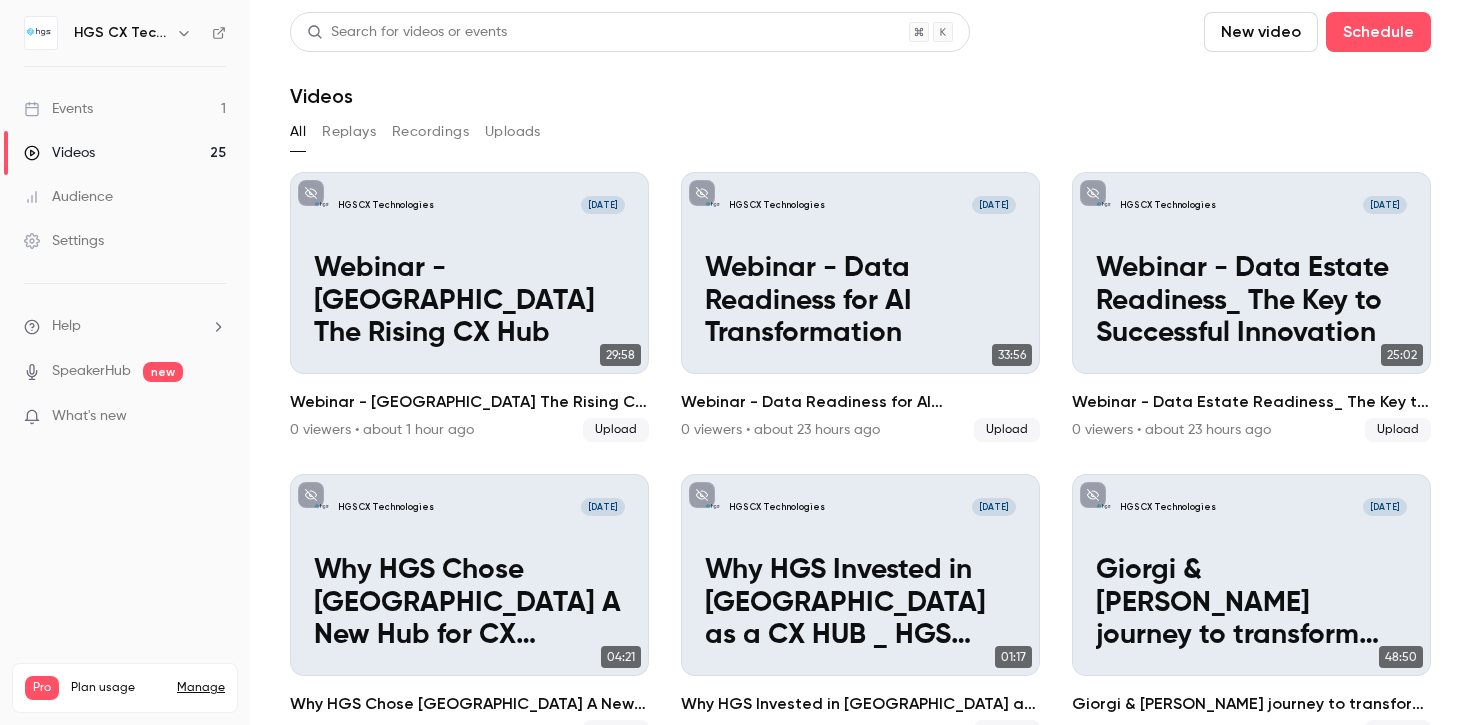 click on "New video" at bounding box center (1261, 32) 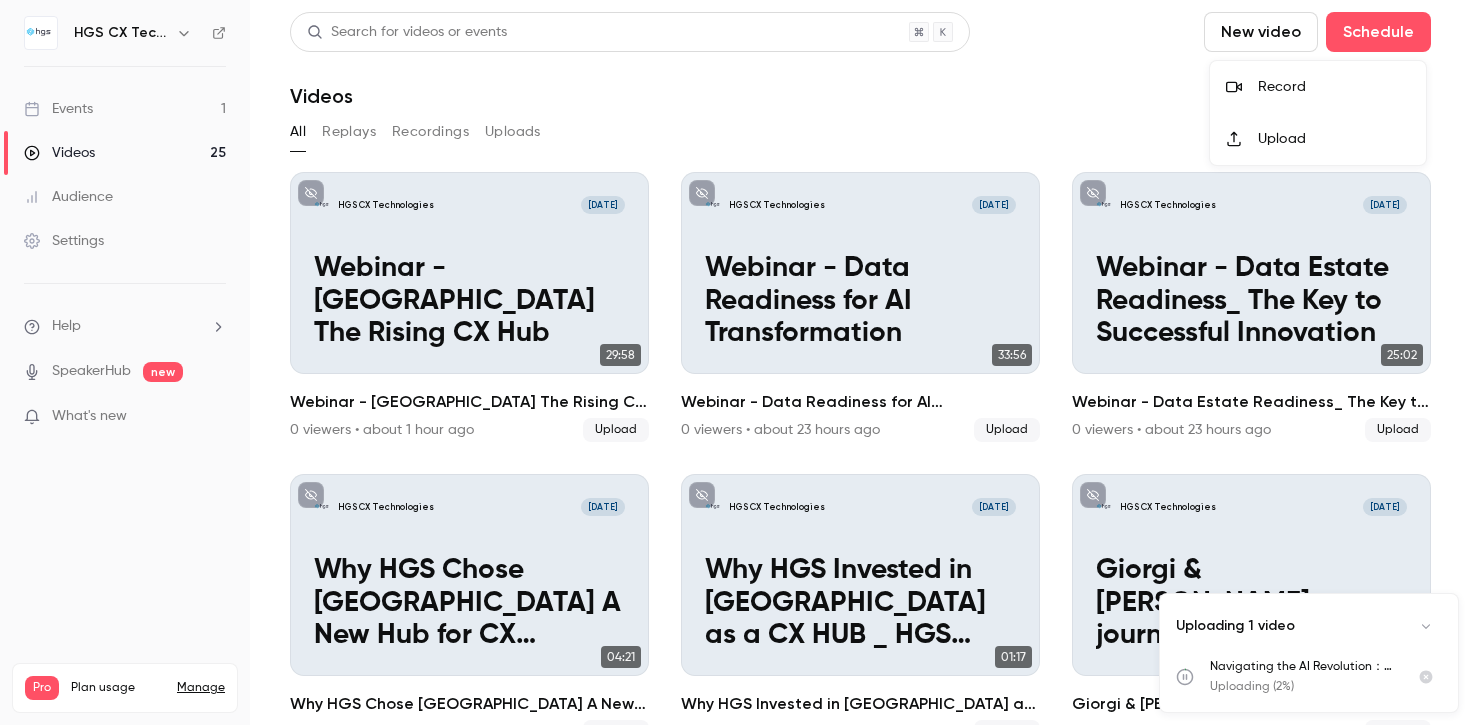 click on "Upload" at bounding box center (1334, 139) 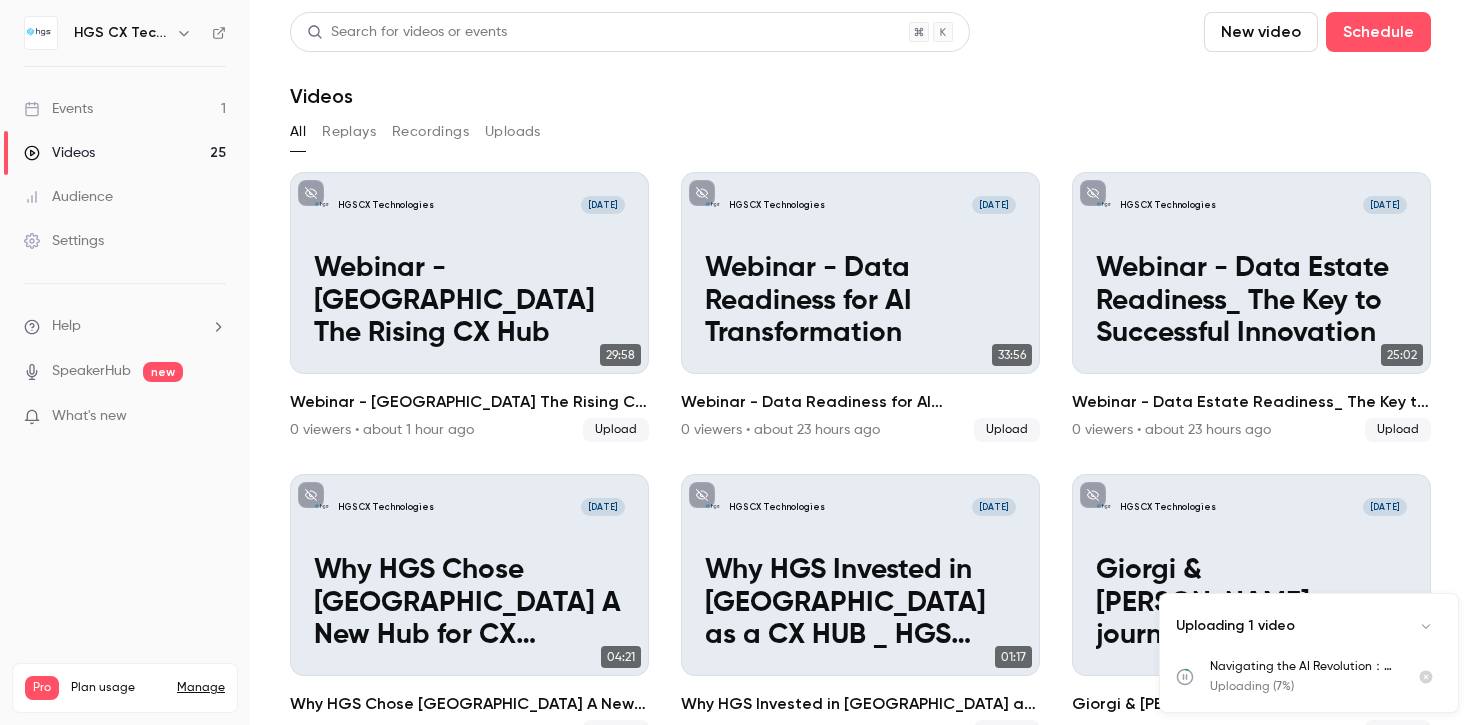 click on "New video" at bounding box center (1261, 32) 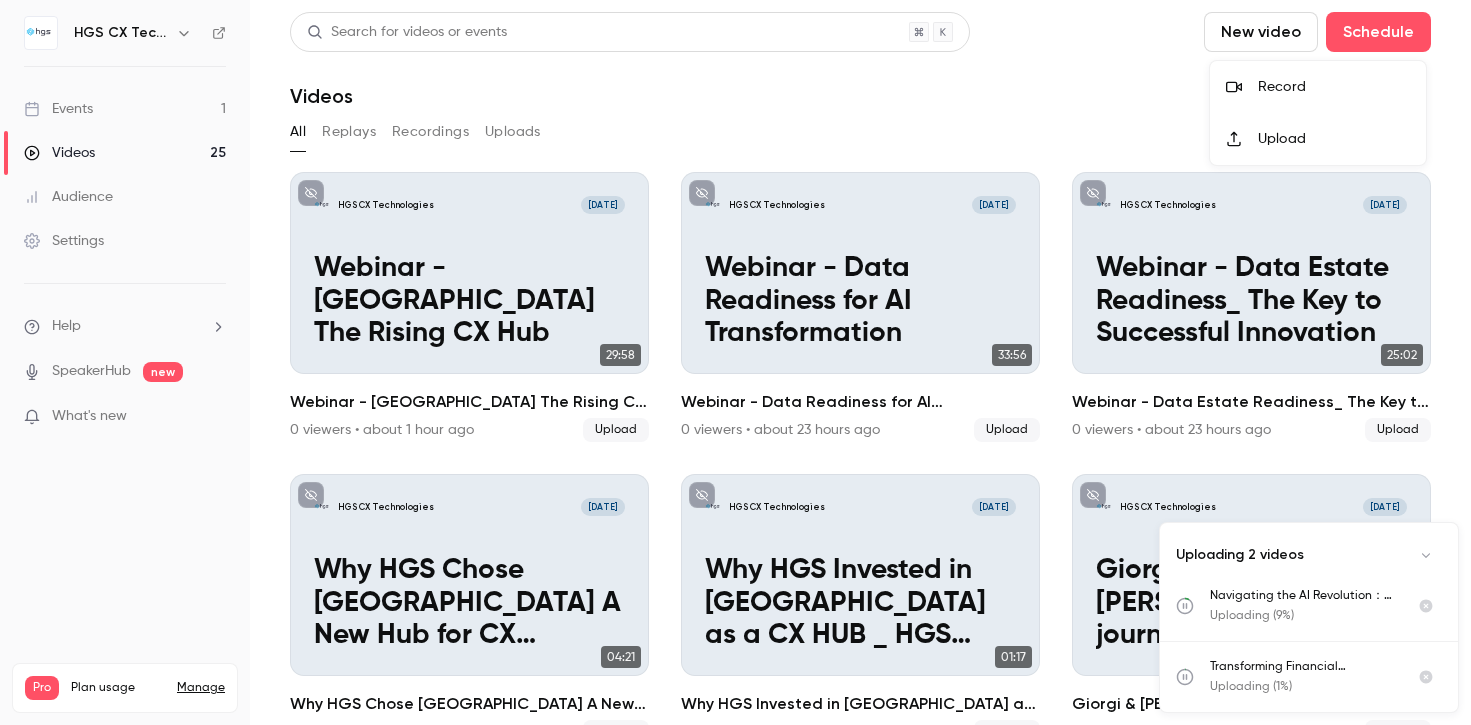 click on "Upload" at bounding box center (1334, 139) 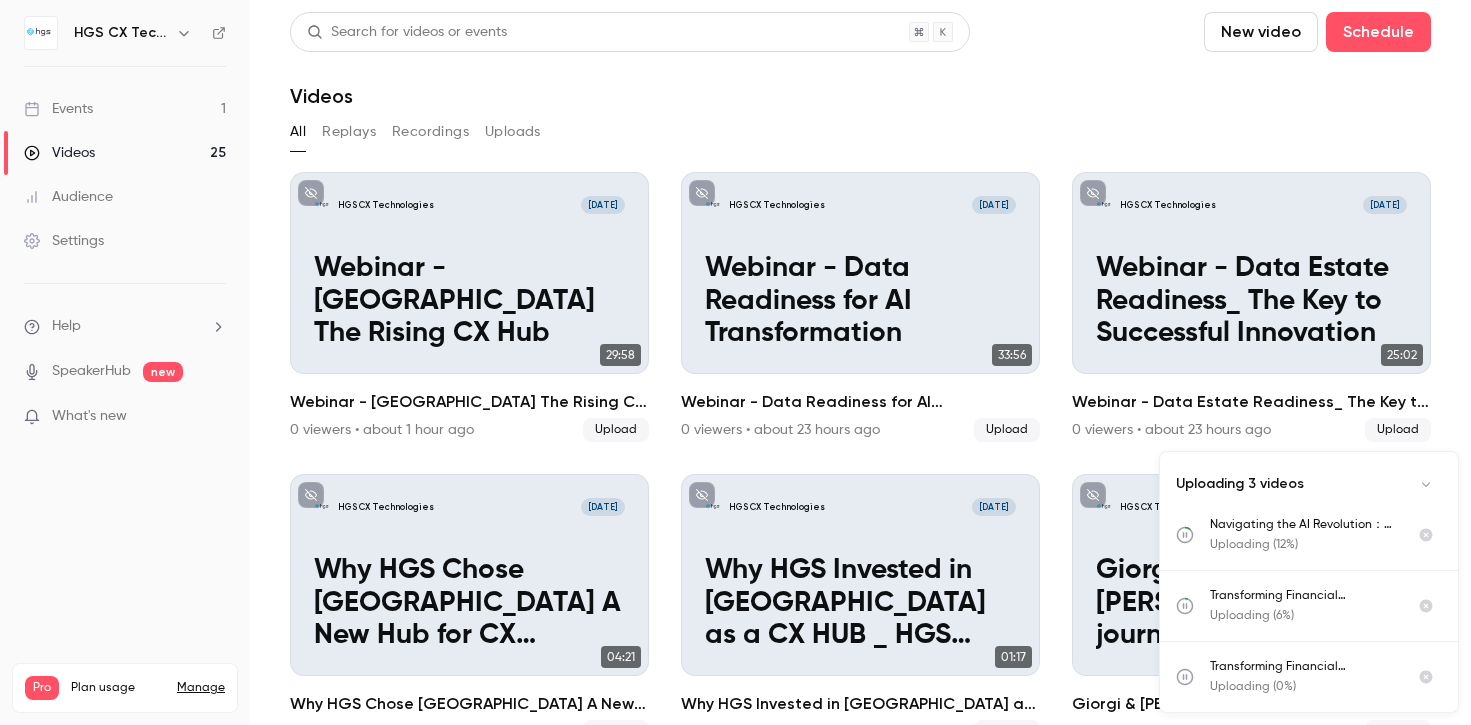 click on "New video" at bounding box center (1261, 32) 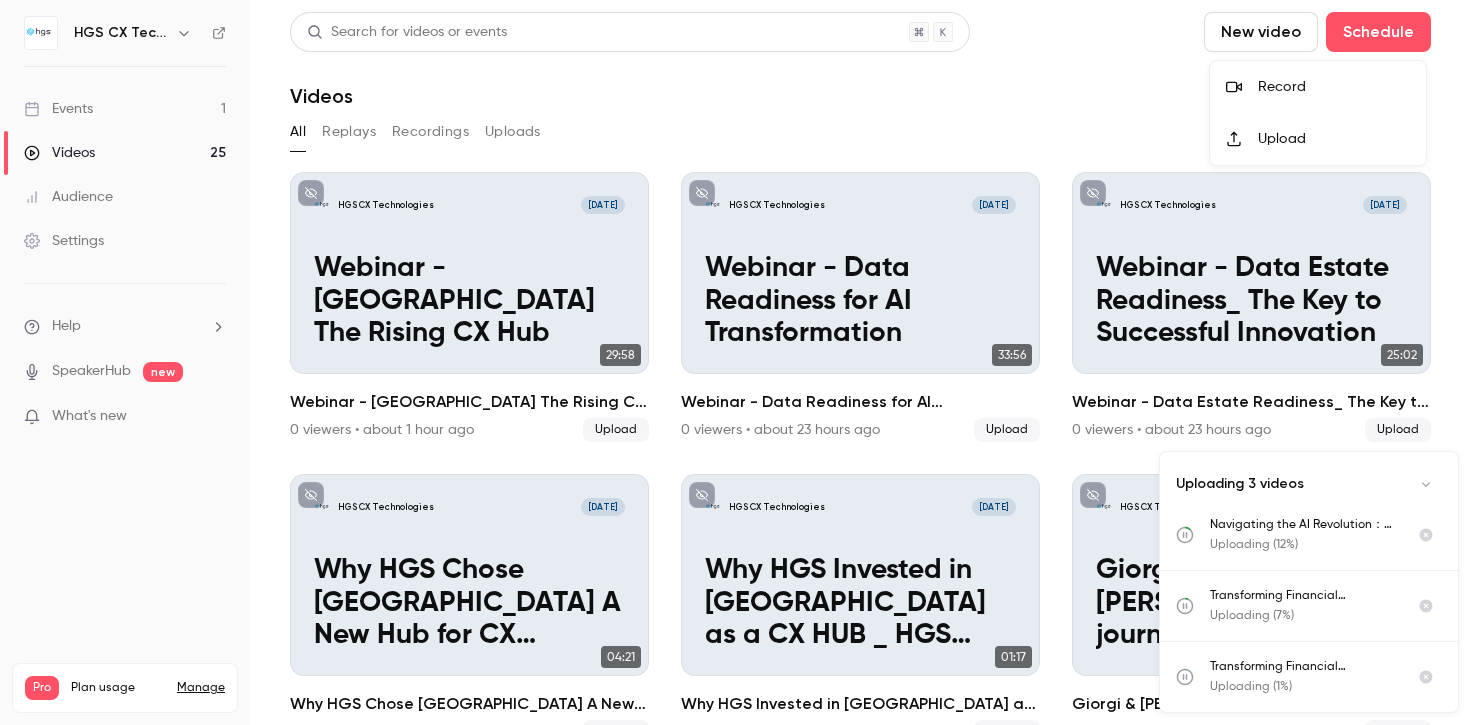 click on "Upload" at bounding box center (1318, 139) 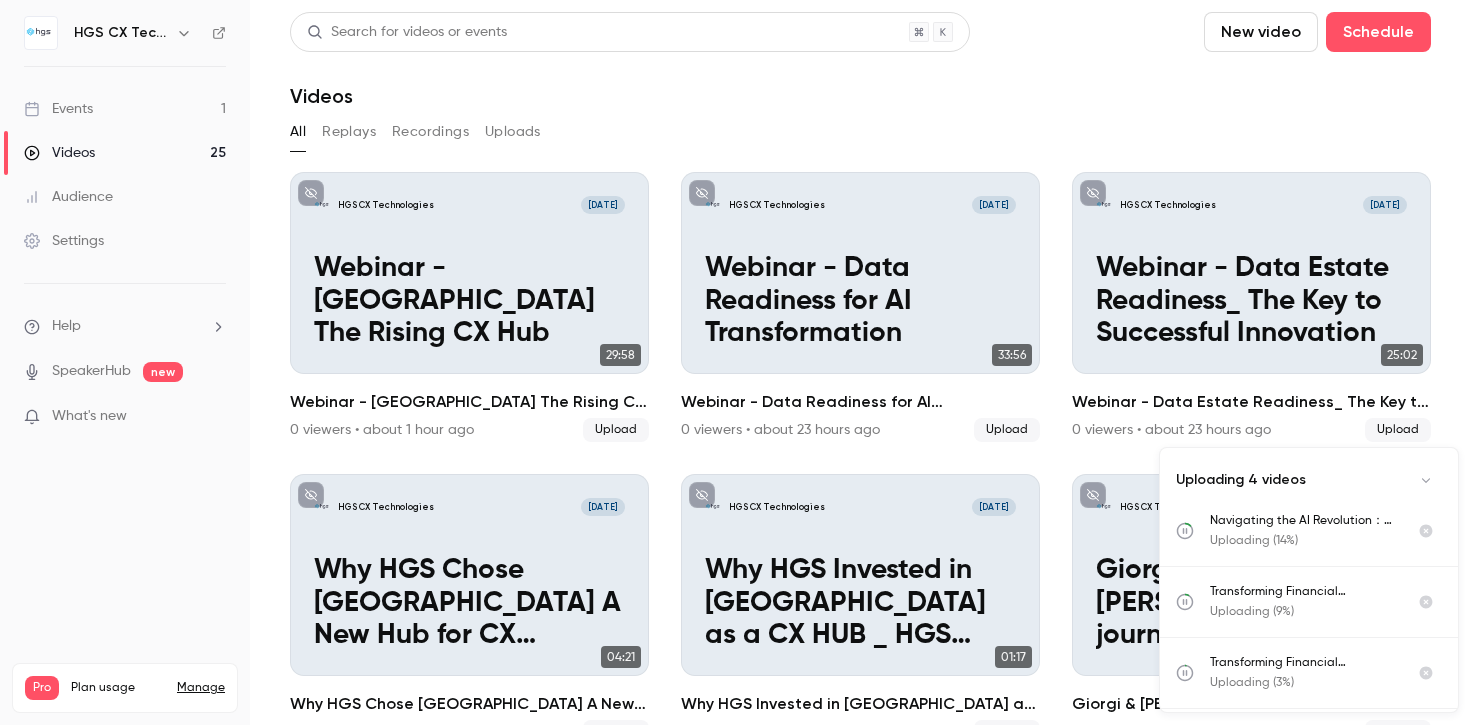 click on "New video" at bounding box center [1261, 32] 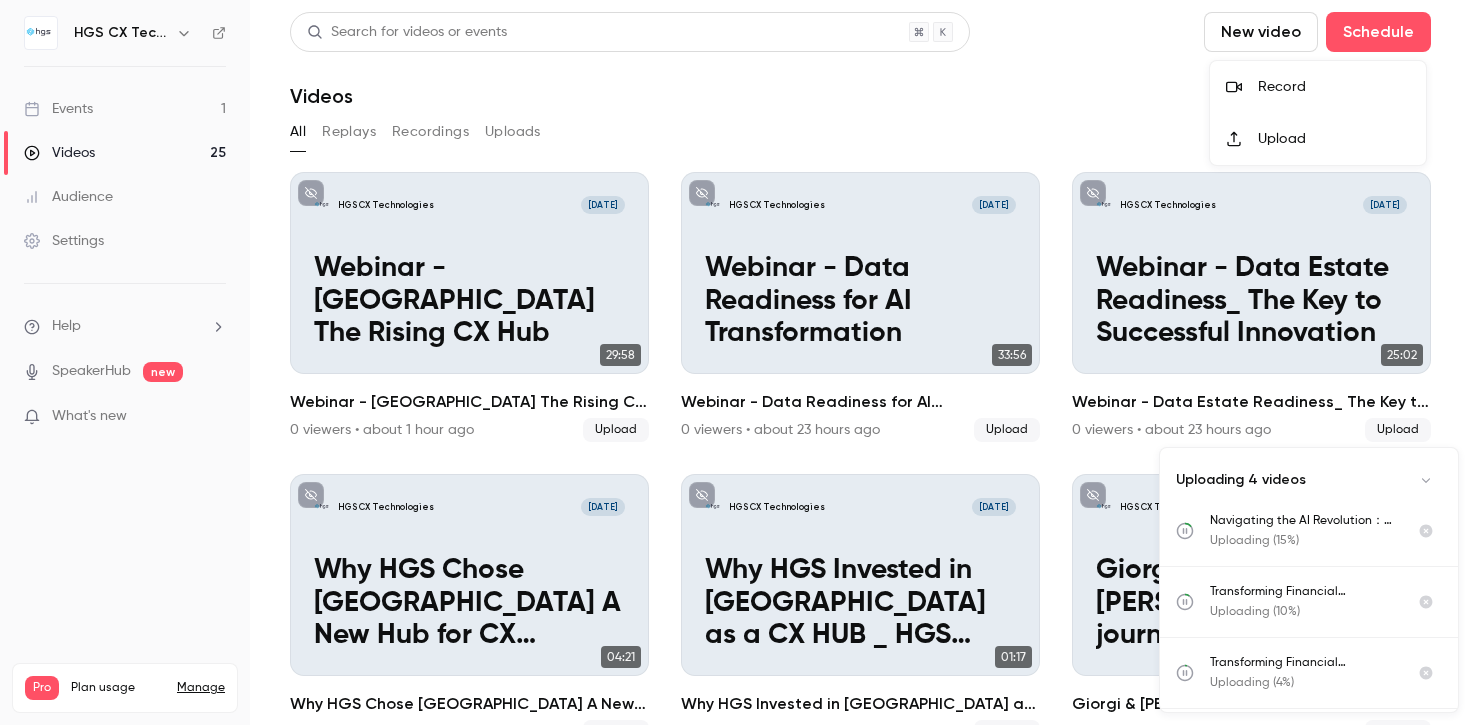 click on "Upload" at bounding box center [1334, 139] 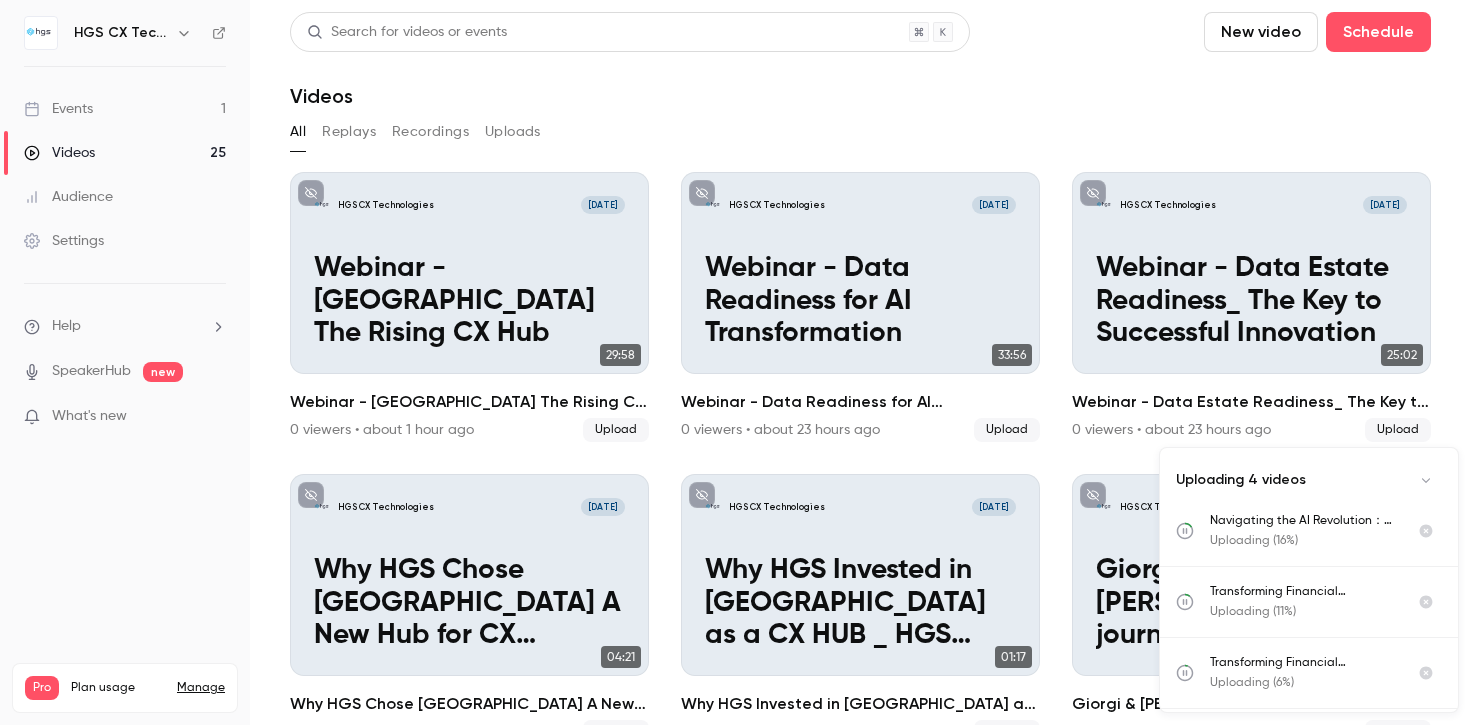 click on "New video" at bounding box center [1261, 32] 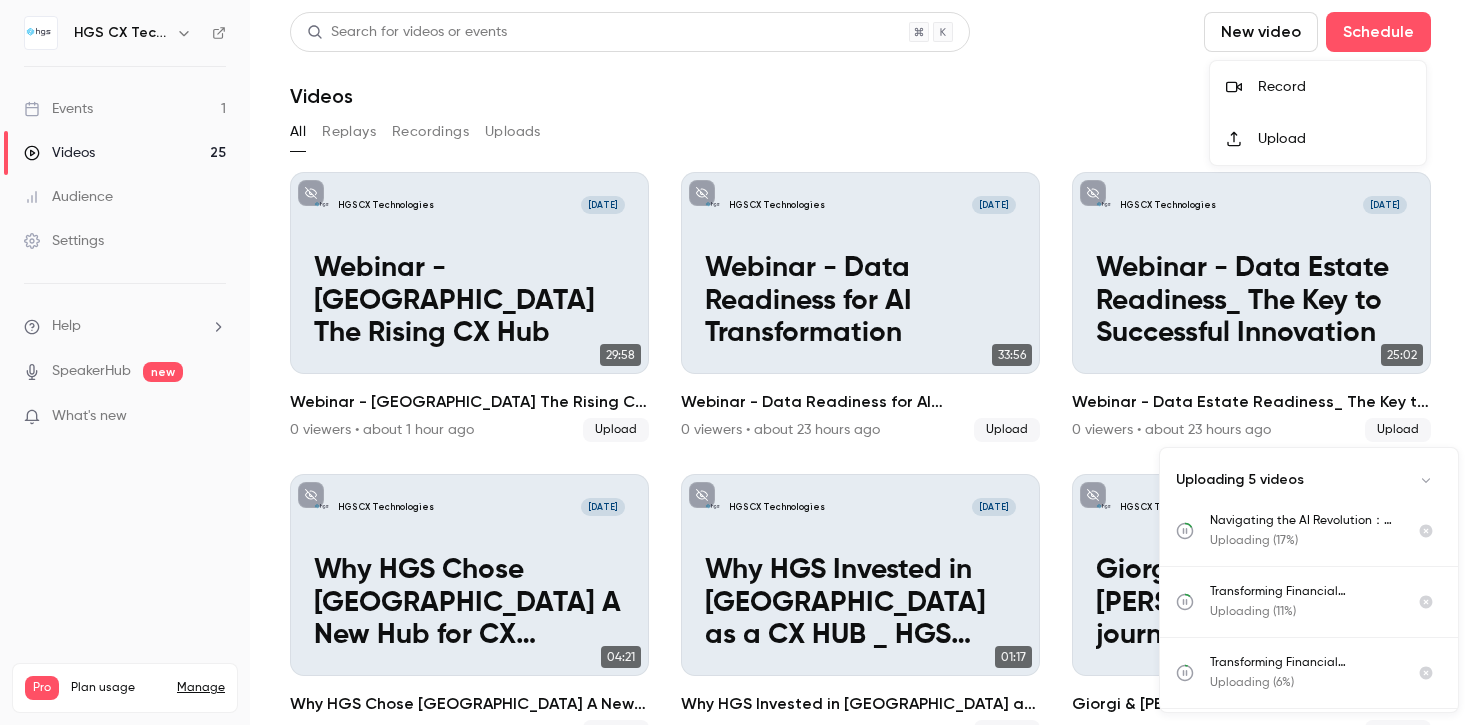 click on "Upload" at bounding box center (1318, 139) 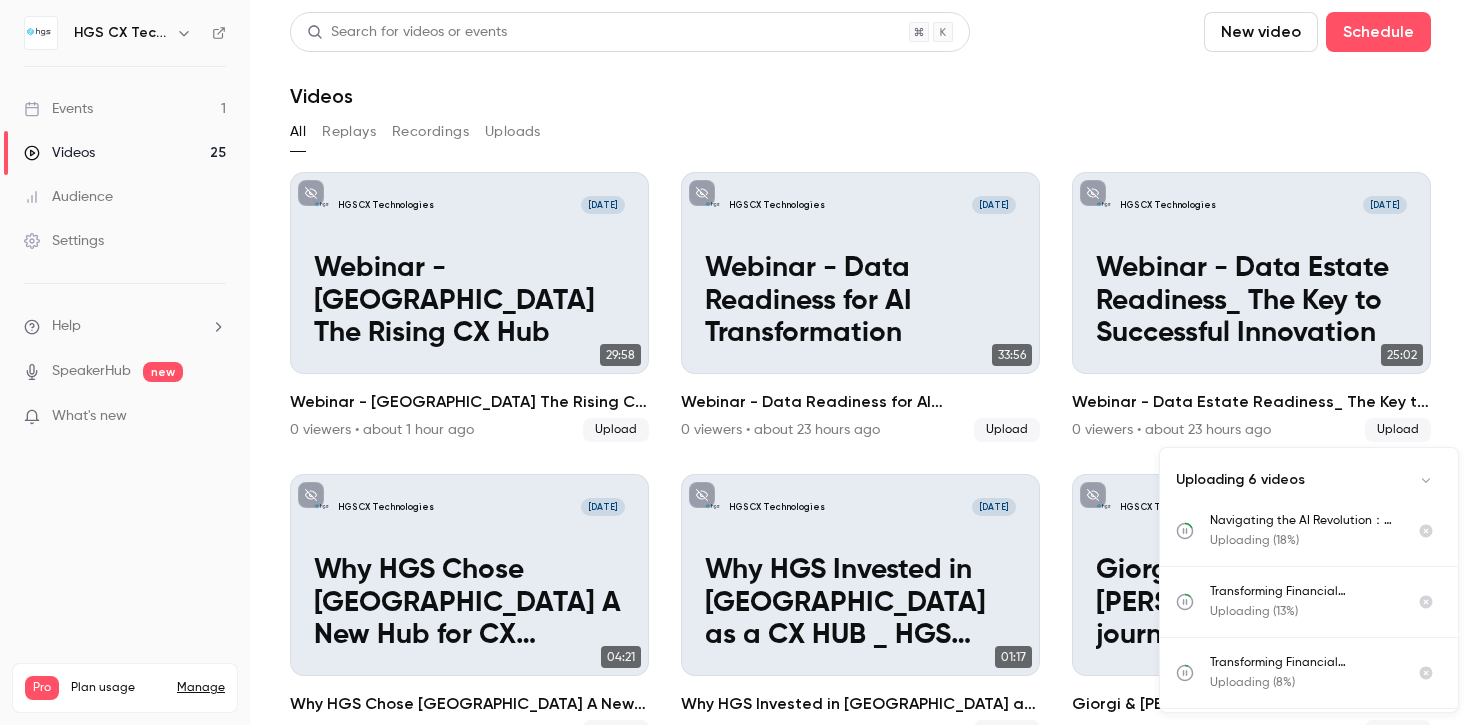 click on "New video" at bounding box center (1261, 32) 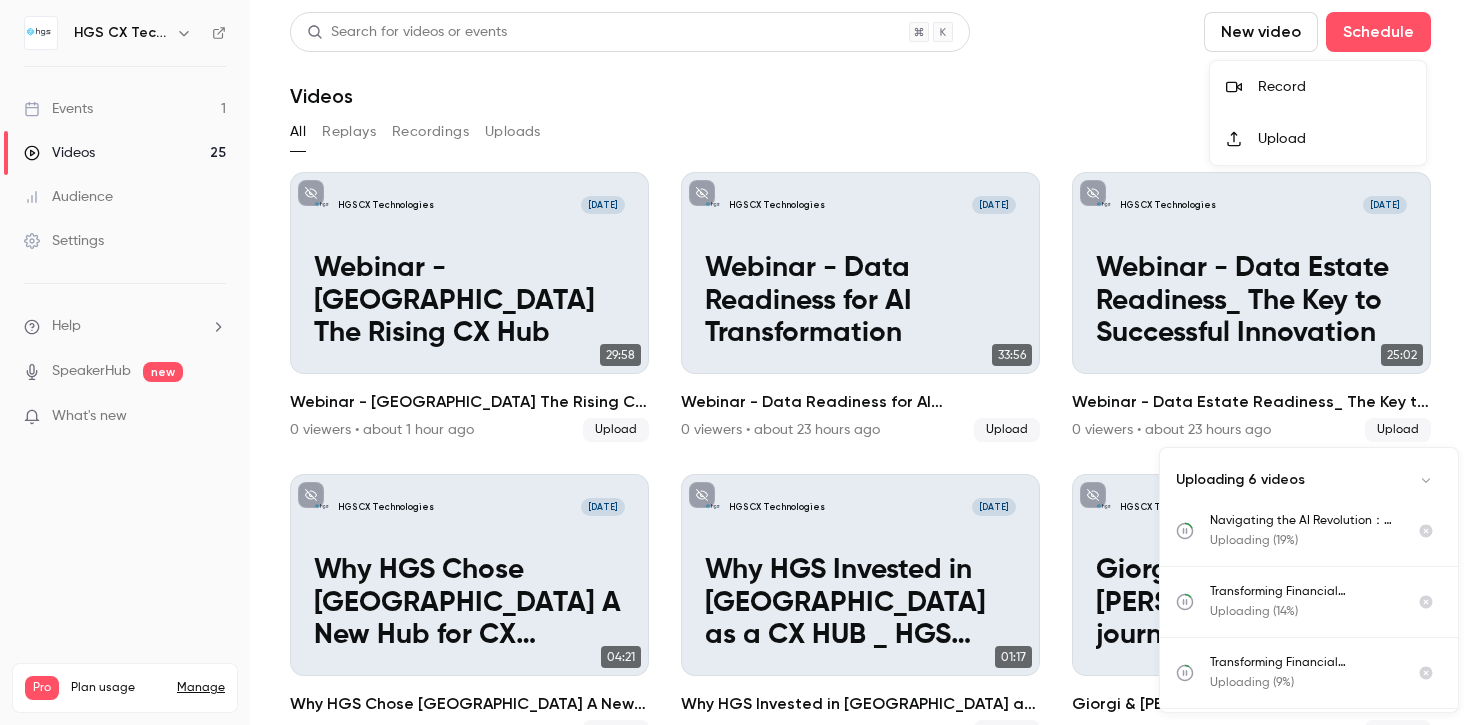 click 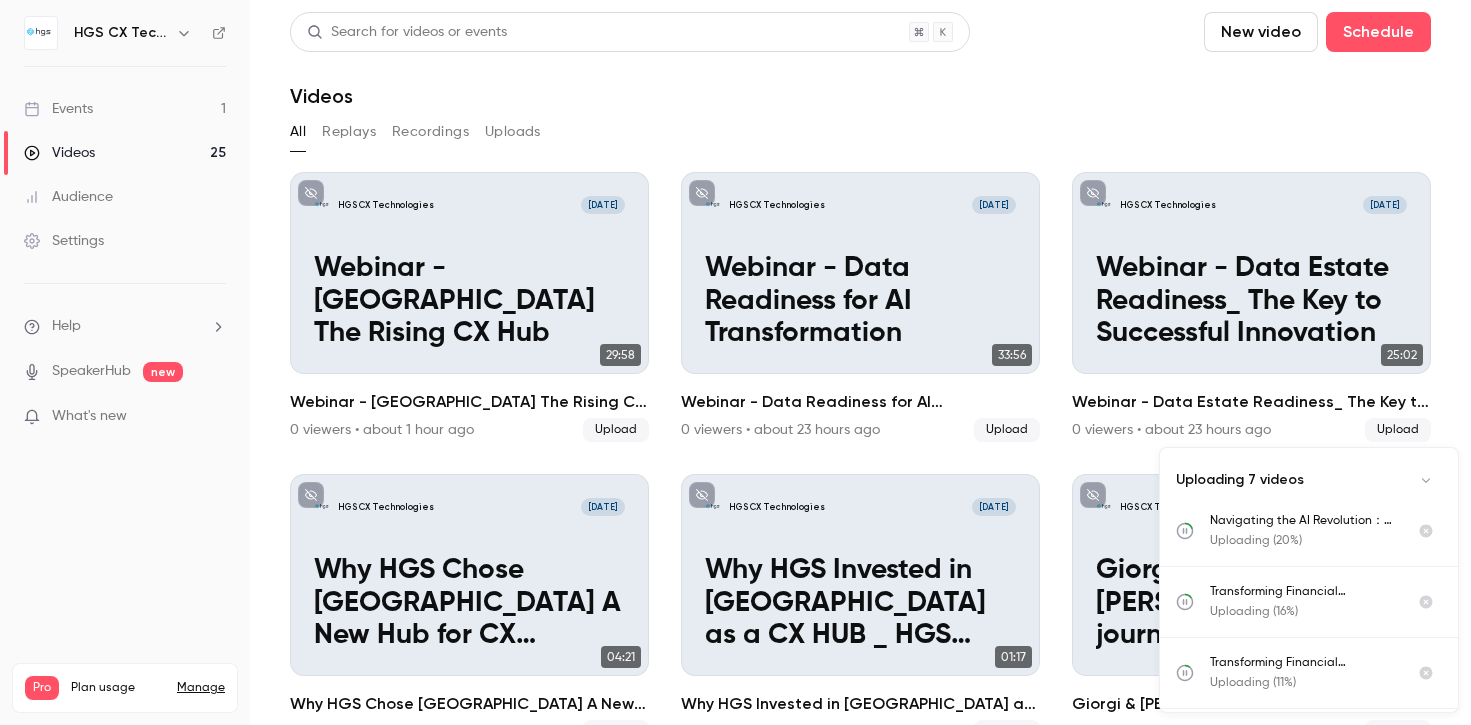 click on "New video" at bounding box center [1261, 32] 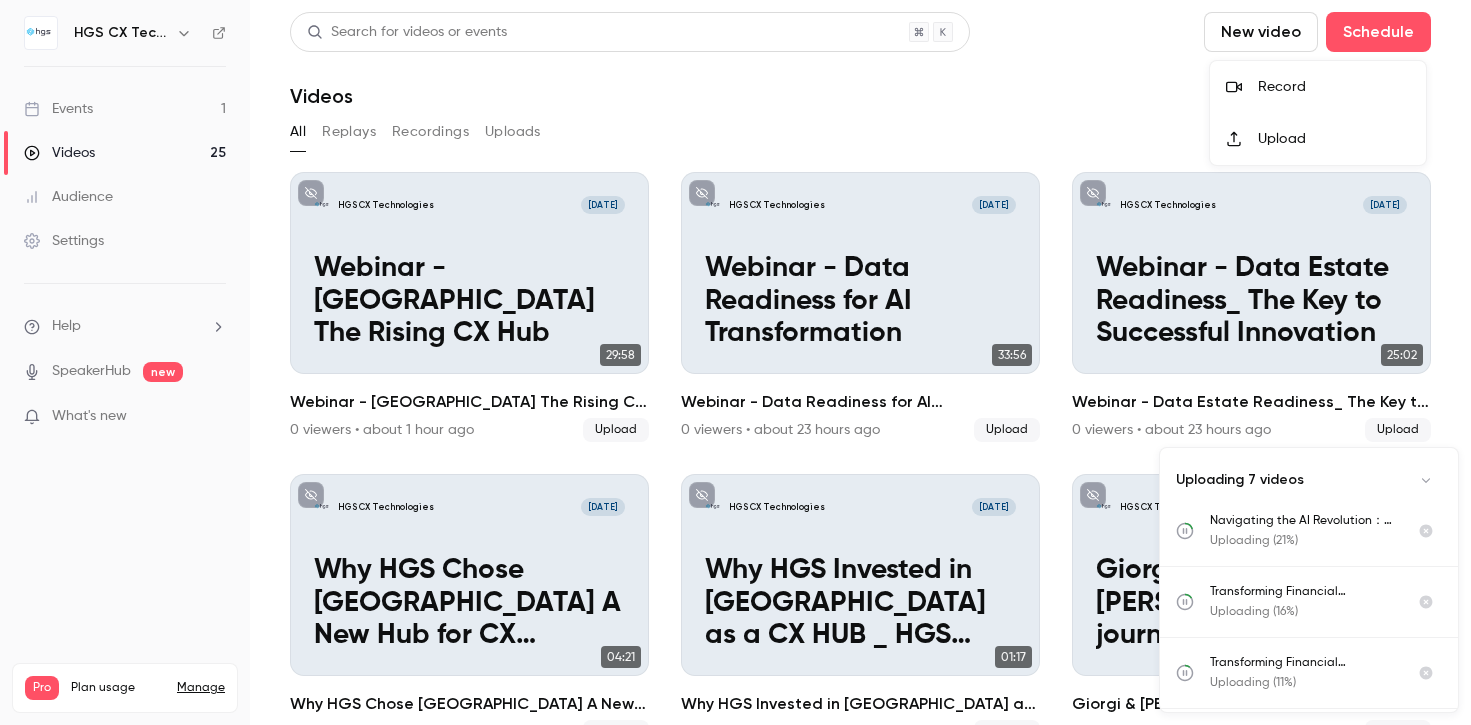 click on "Upload" at bounding box center (1318, 139) 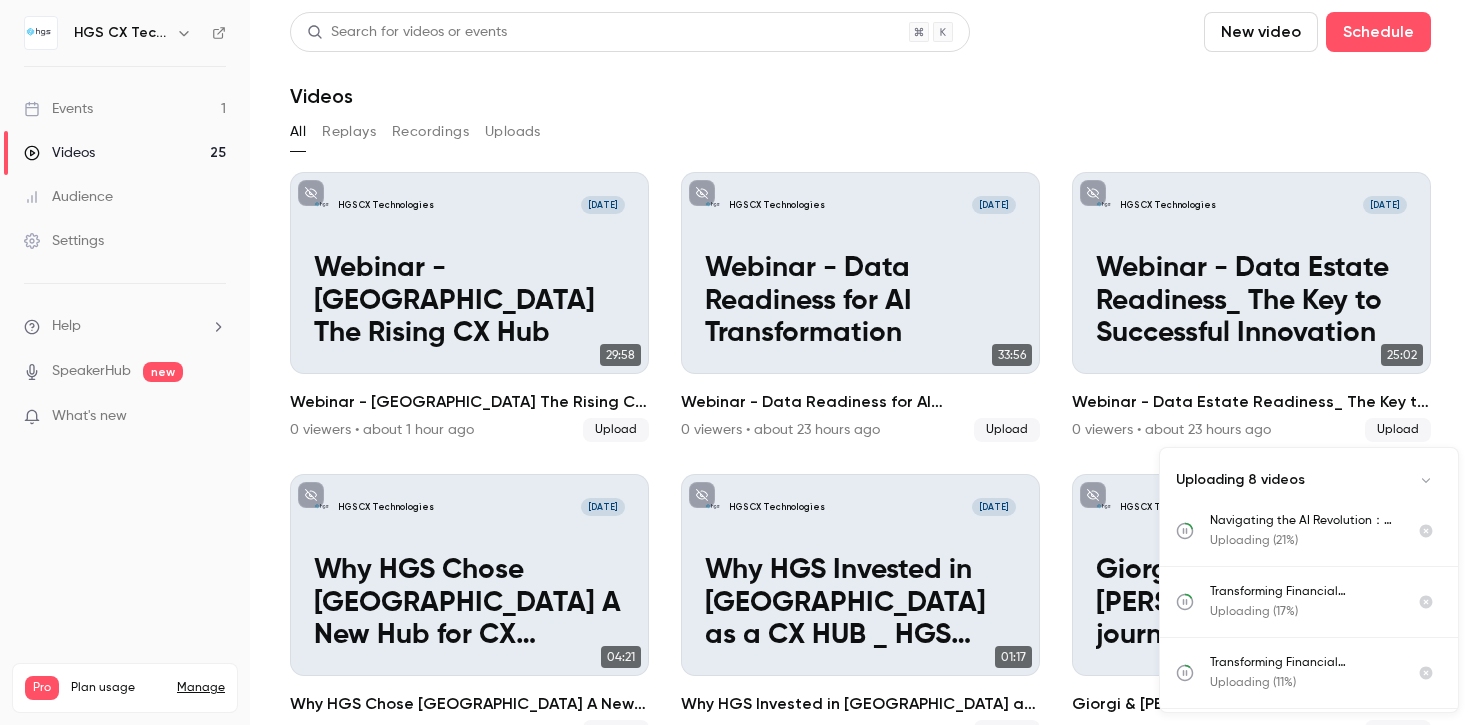 click on "New video" at bounding box center [1261, 32] 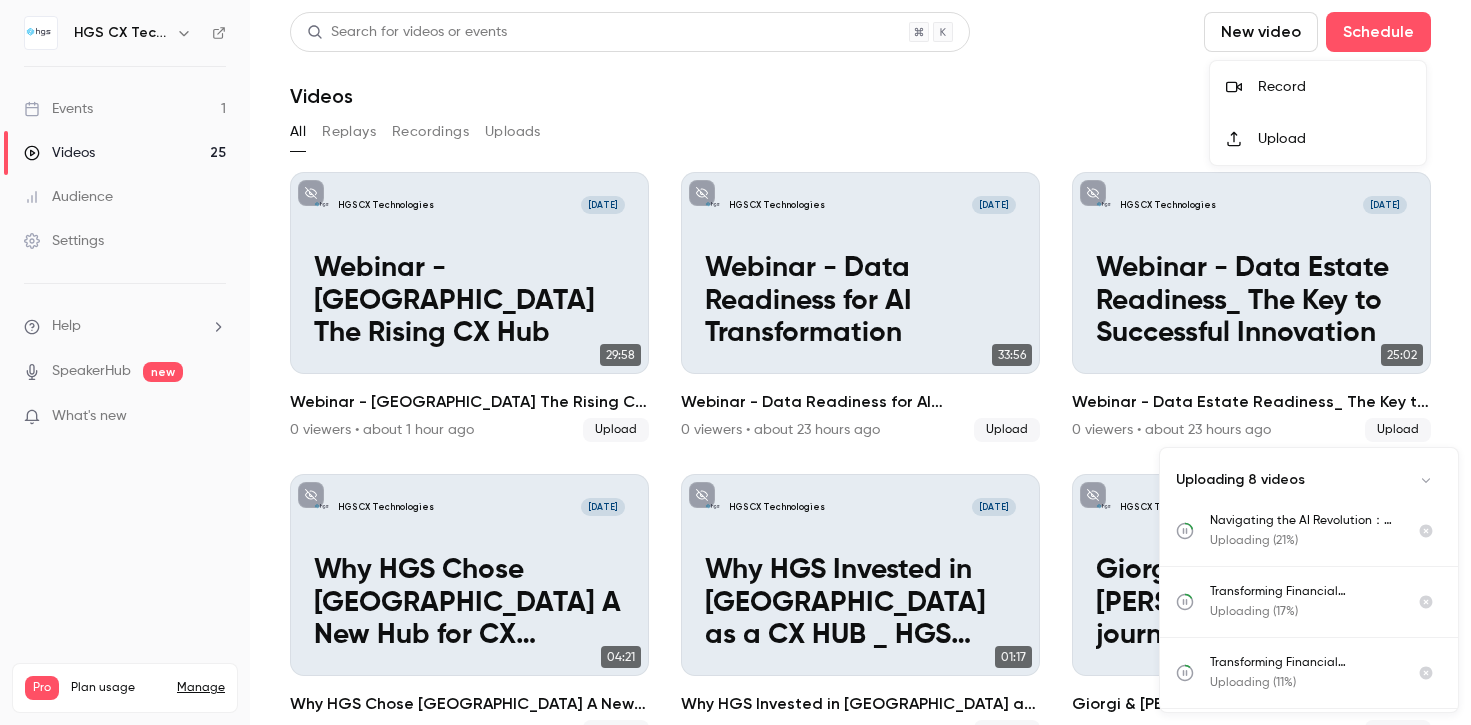 click on "Upload" at bounding box center [1318, 139] 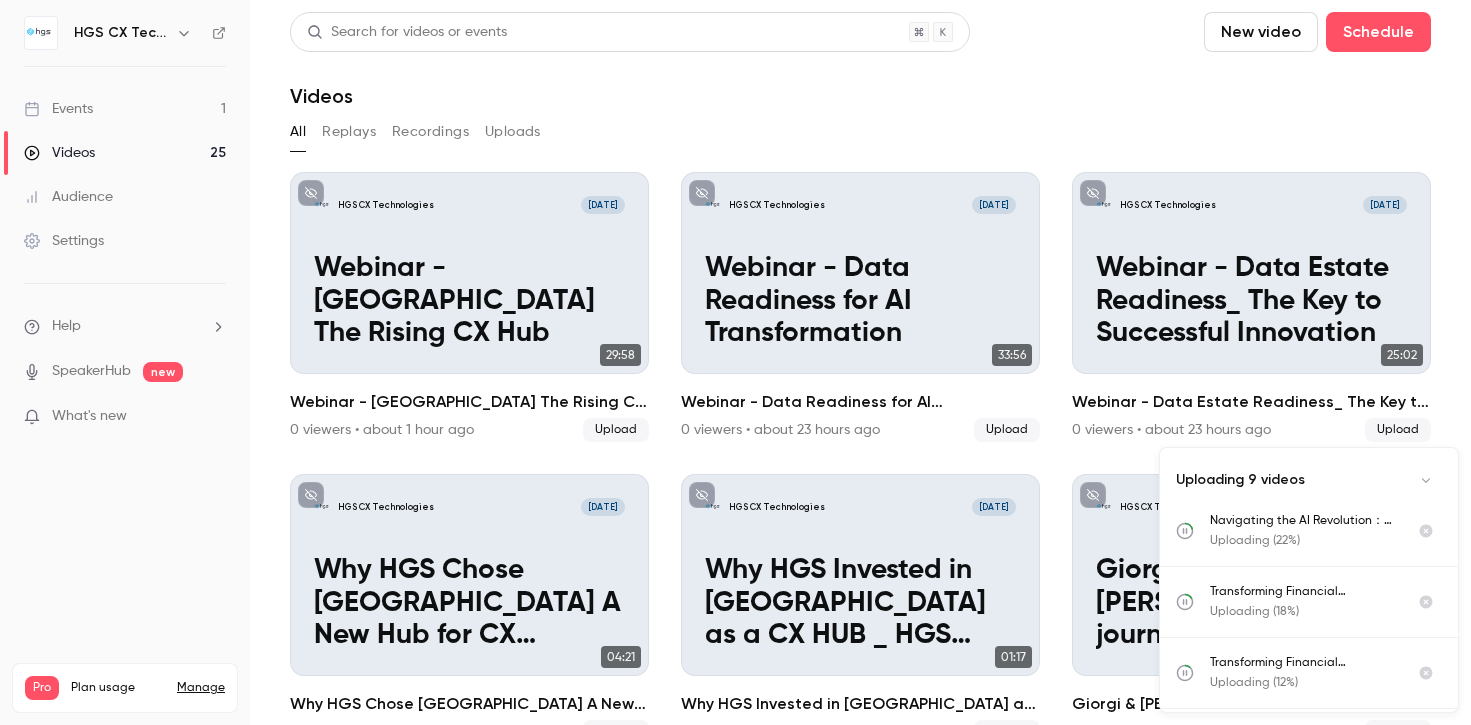 click on "New video" at bounding box center (1261, 32) 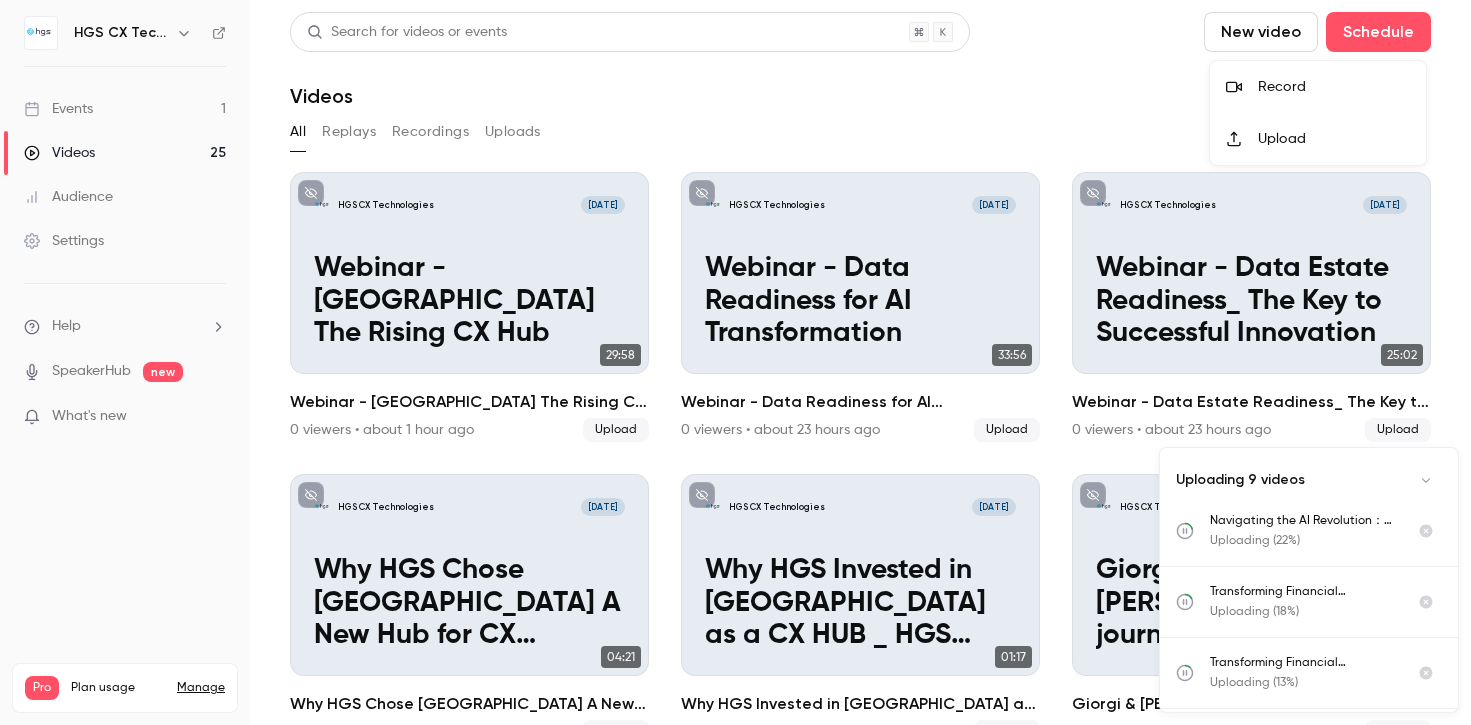 click 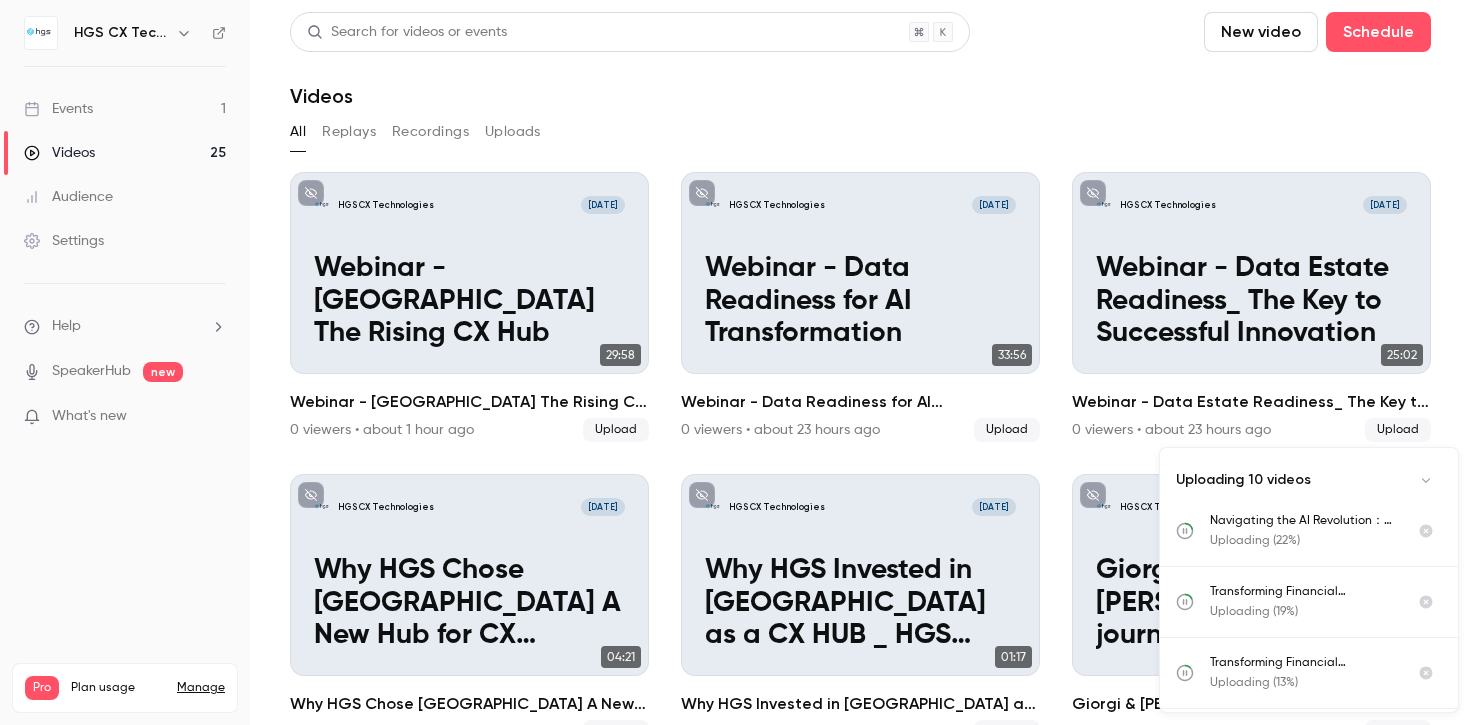 click on "New video" at bounding box center (1261, 32) 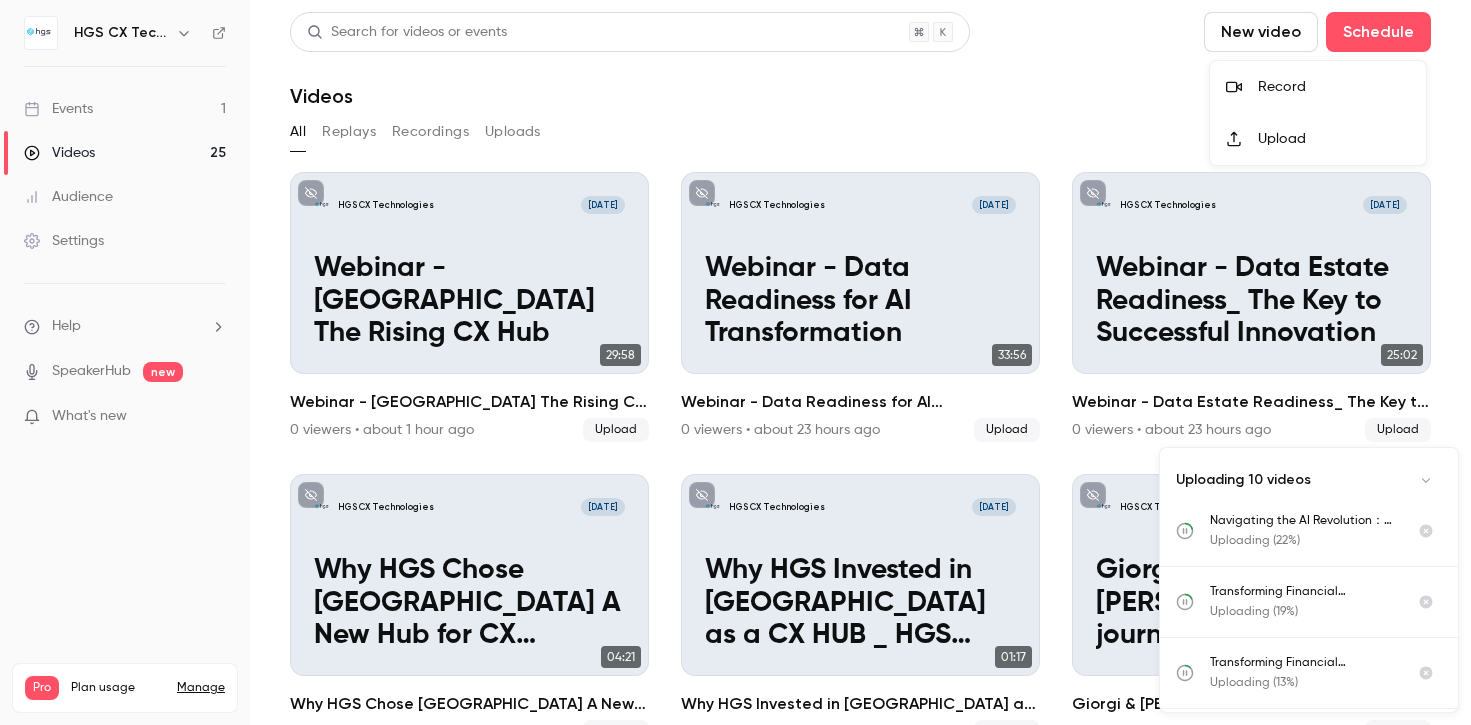 click on "Upload" at bounding box center [1334, 139] 